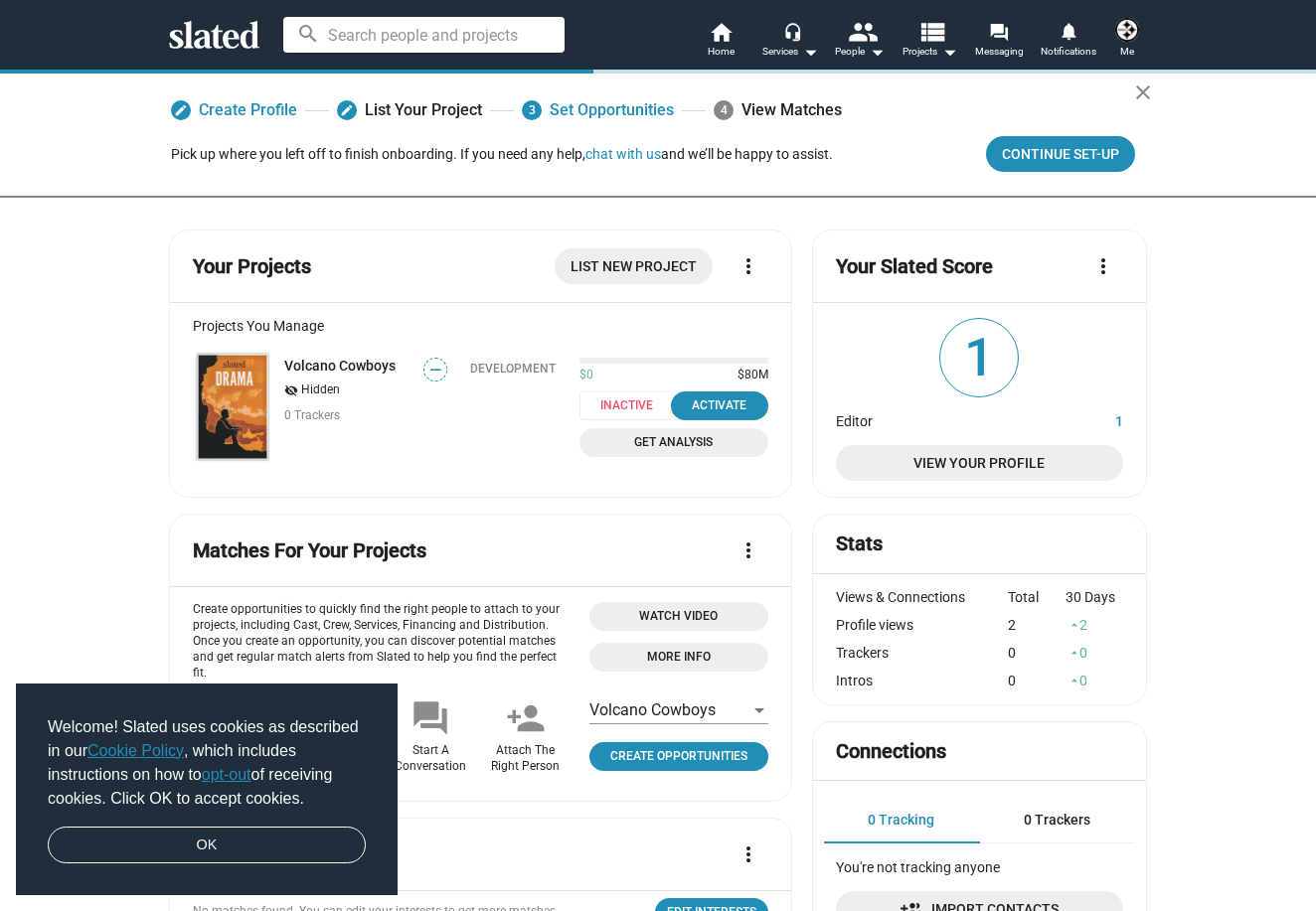 scroll, scrollTop: 0, scrollLeft: 0, axis: both 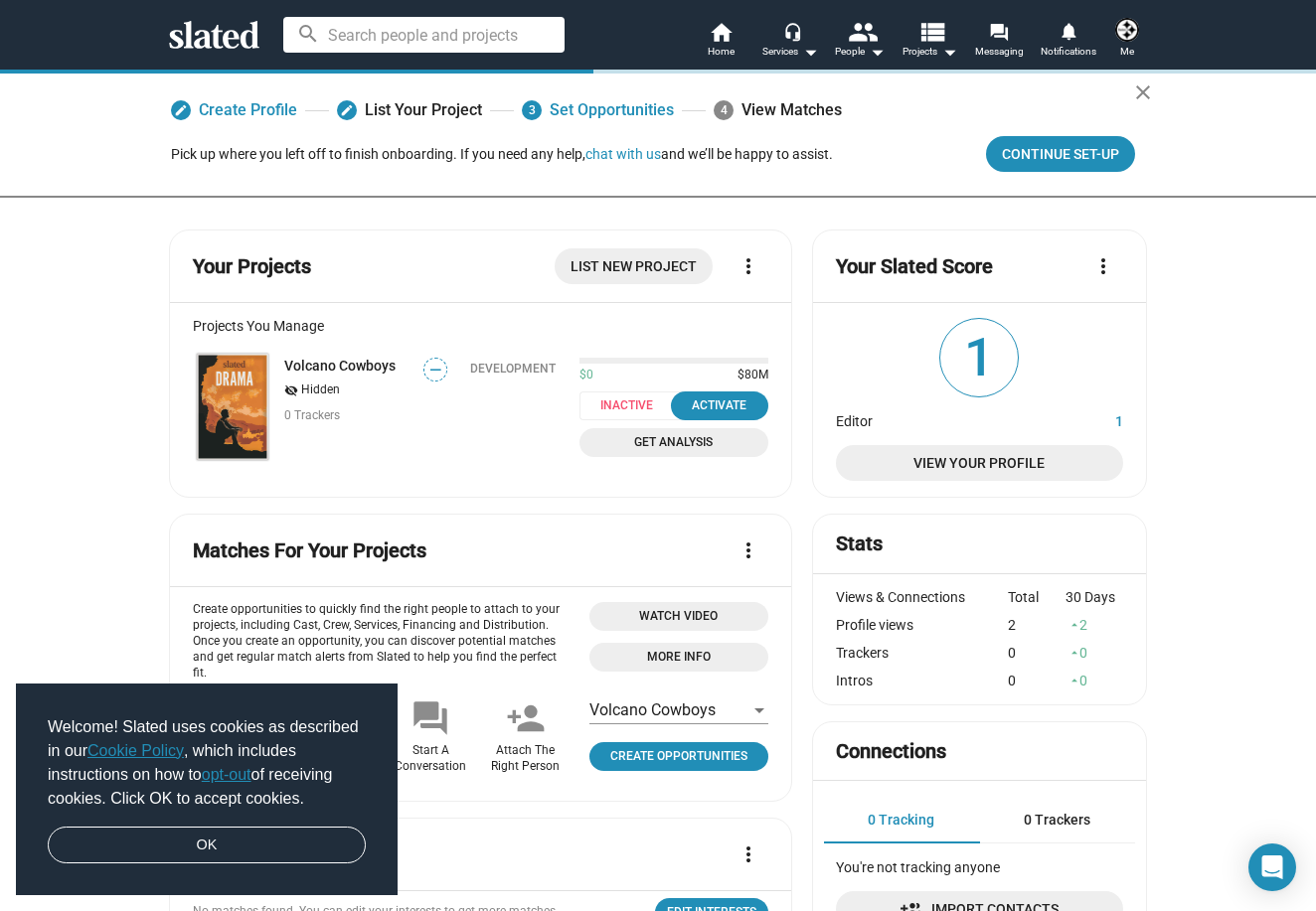 click on "Your Projects List New Project more_vert Projects You Manage Volcano Cowboys visibility_off   Hidden 0 Trackers — Development $0 $80M Inactive  Activate  Get Analysis" 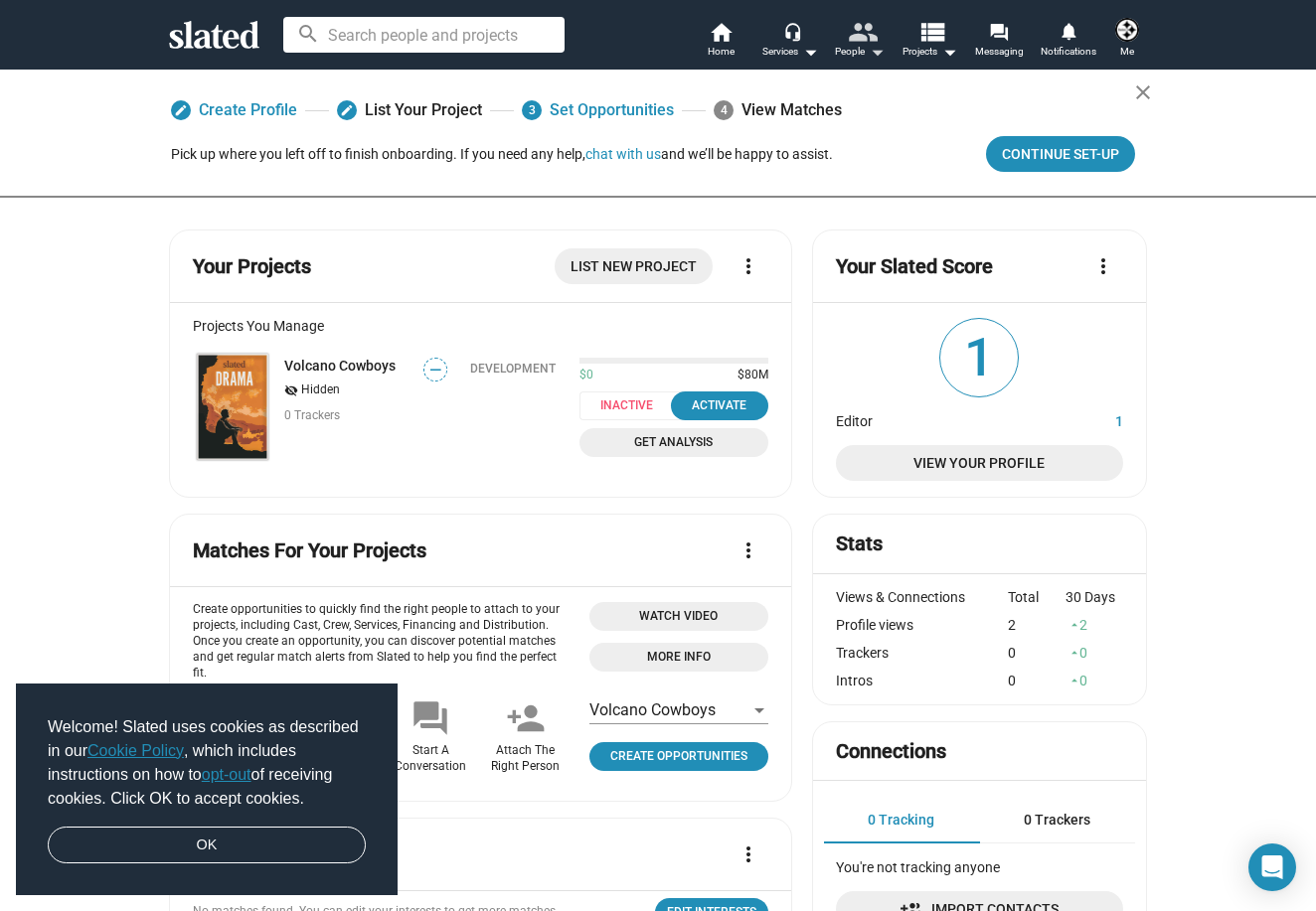 click on "people" at bounding box center [862, 31] 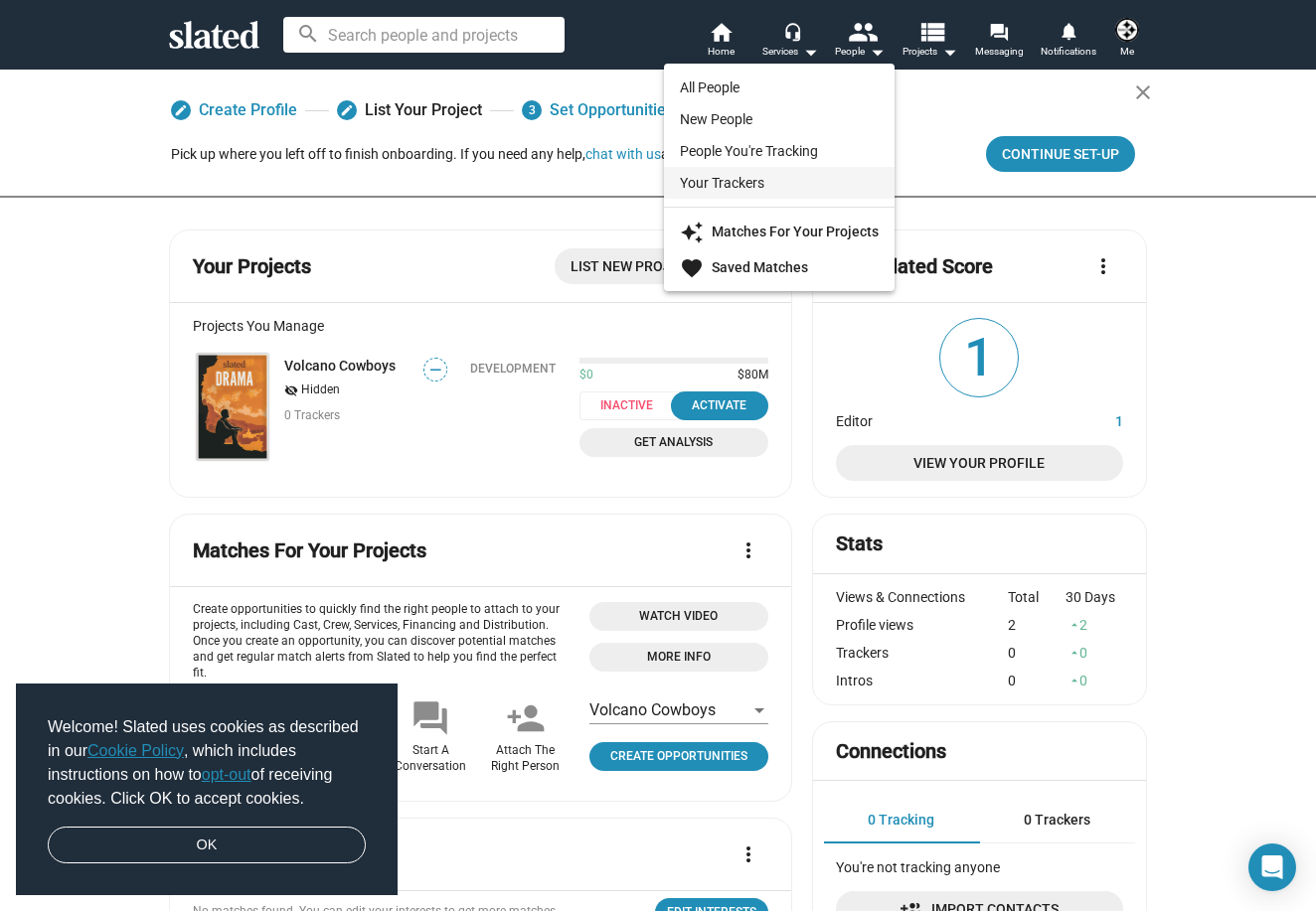 click on "Your Trackers" at bounding box center (779, 183) 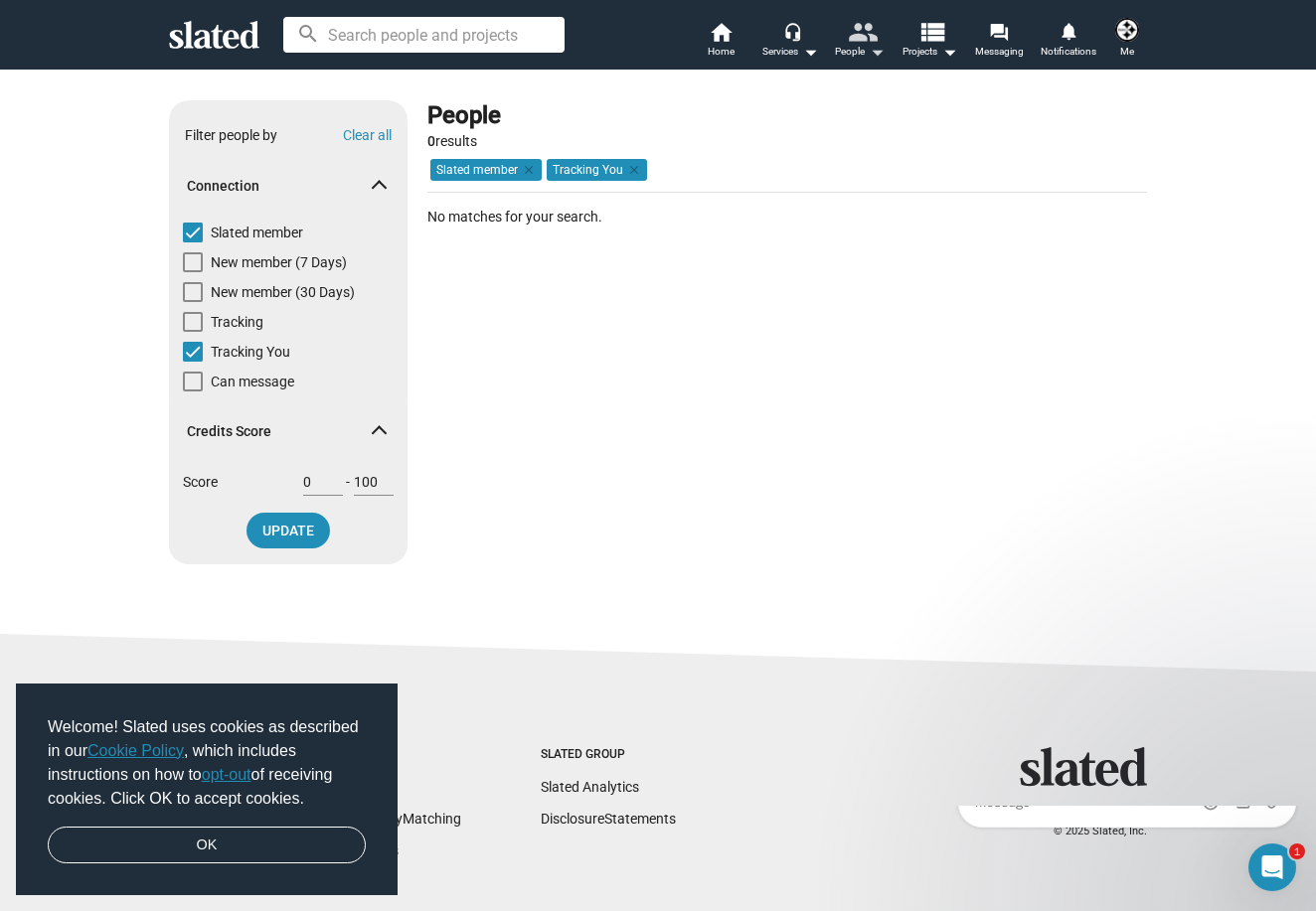 scroll, scrollTop: 0, scrollLeft: 0, axis: both 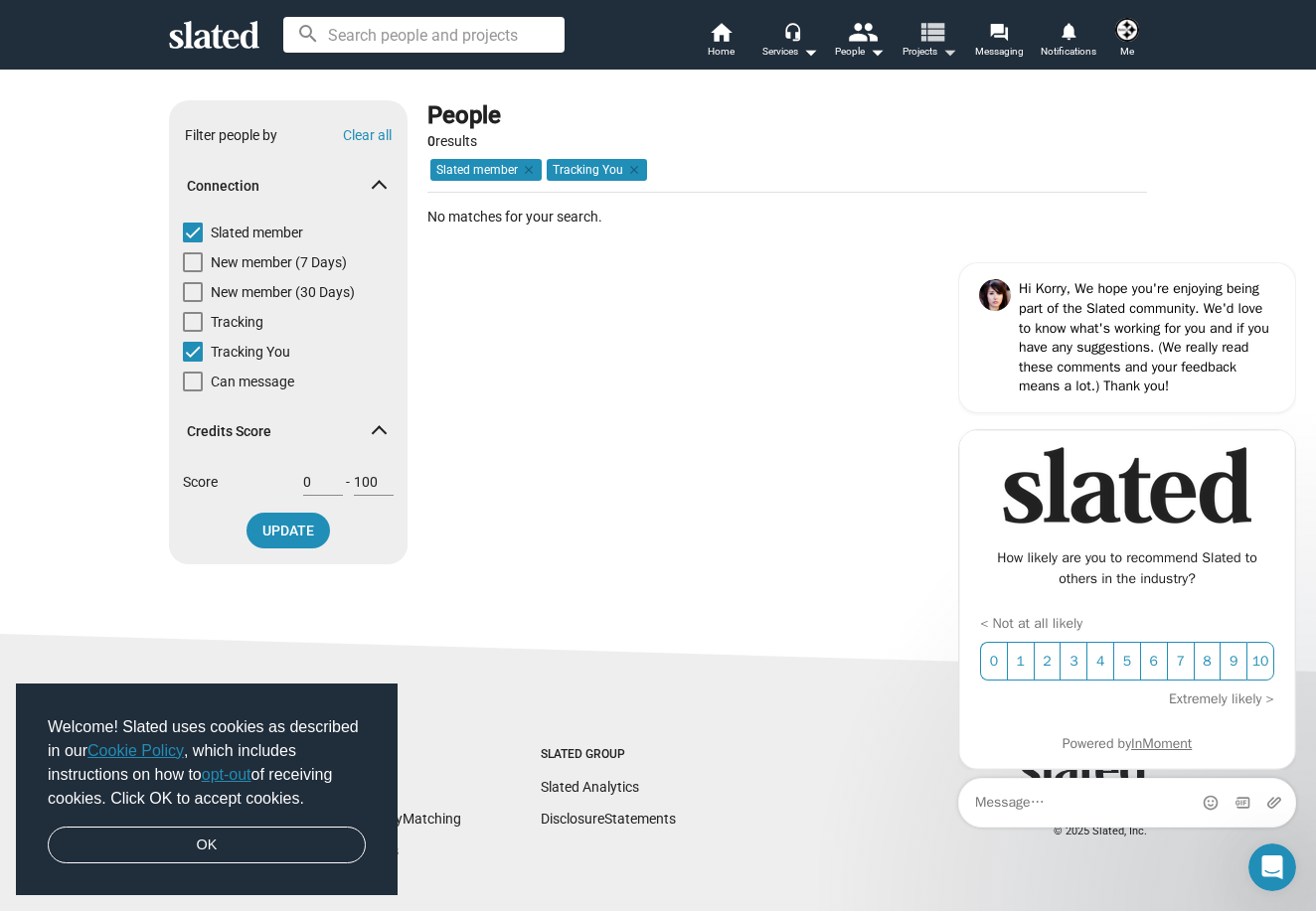 click on "view_list" at bounding box center (931, 31) 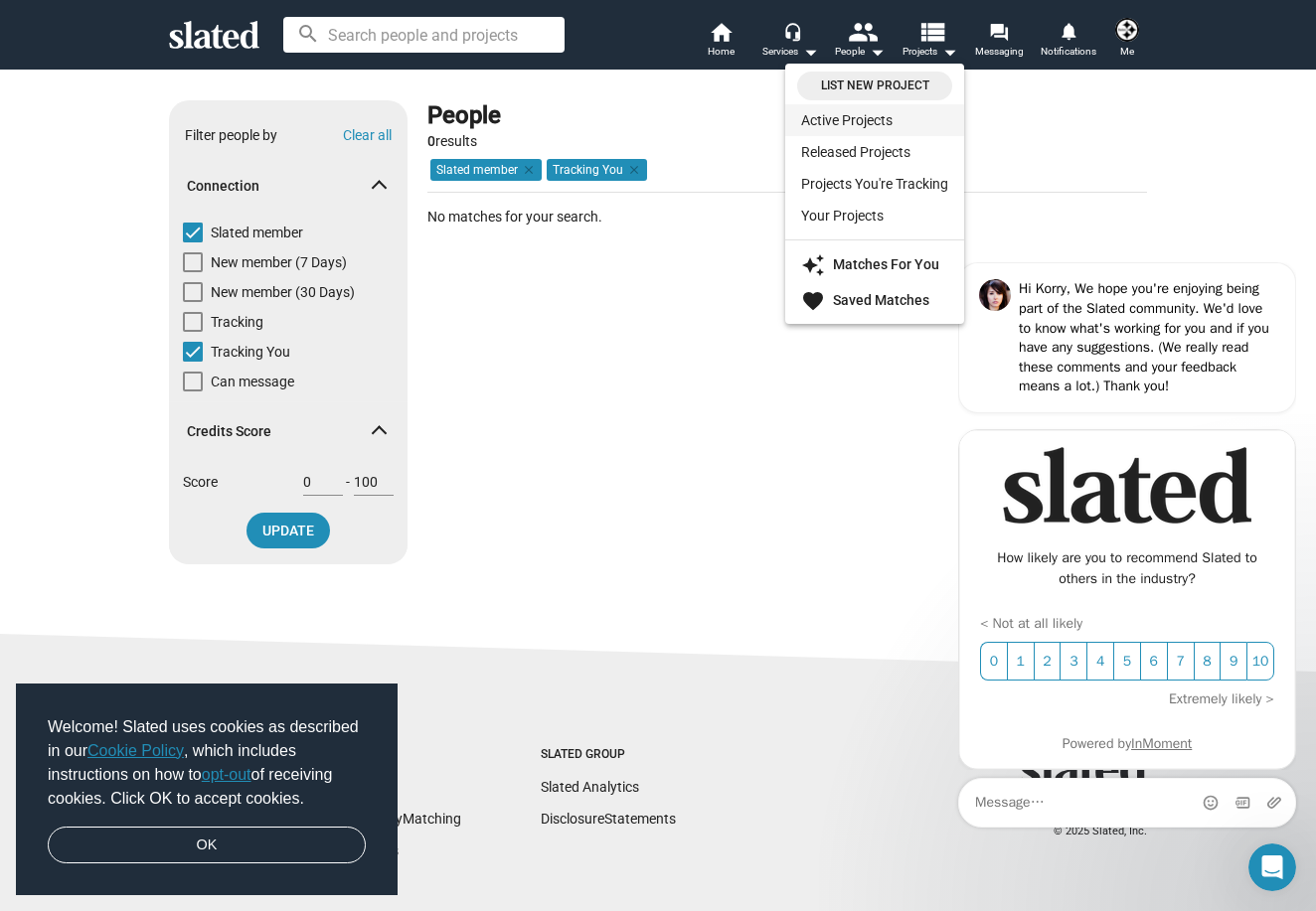 click on "Active Projects" at bounding box center (875, 120) 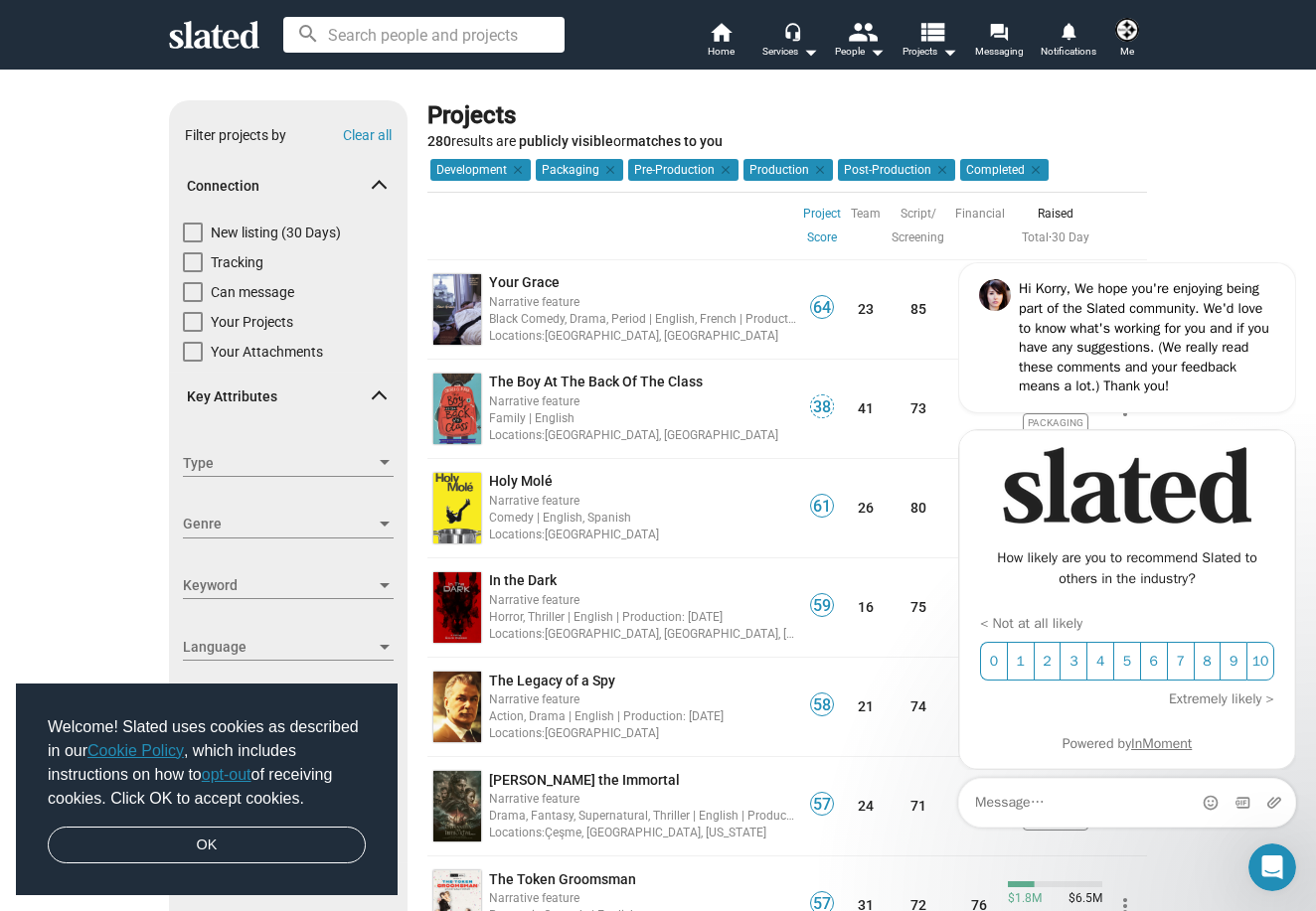 click at bounding box center [1272, 867] 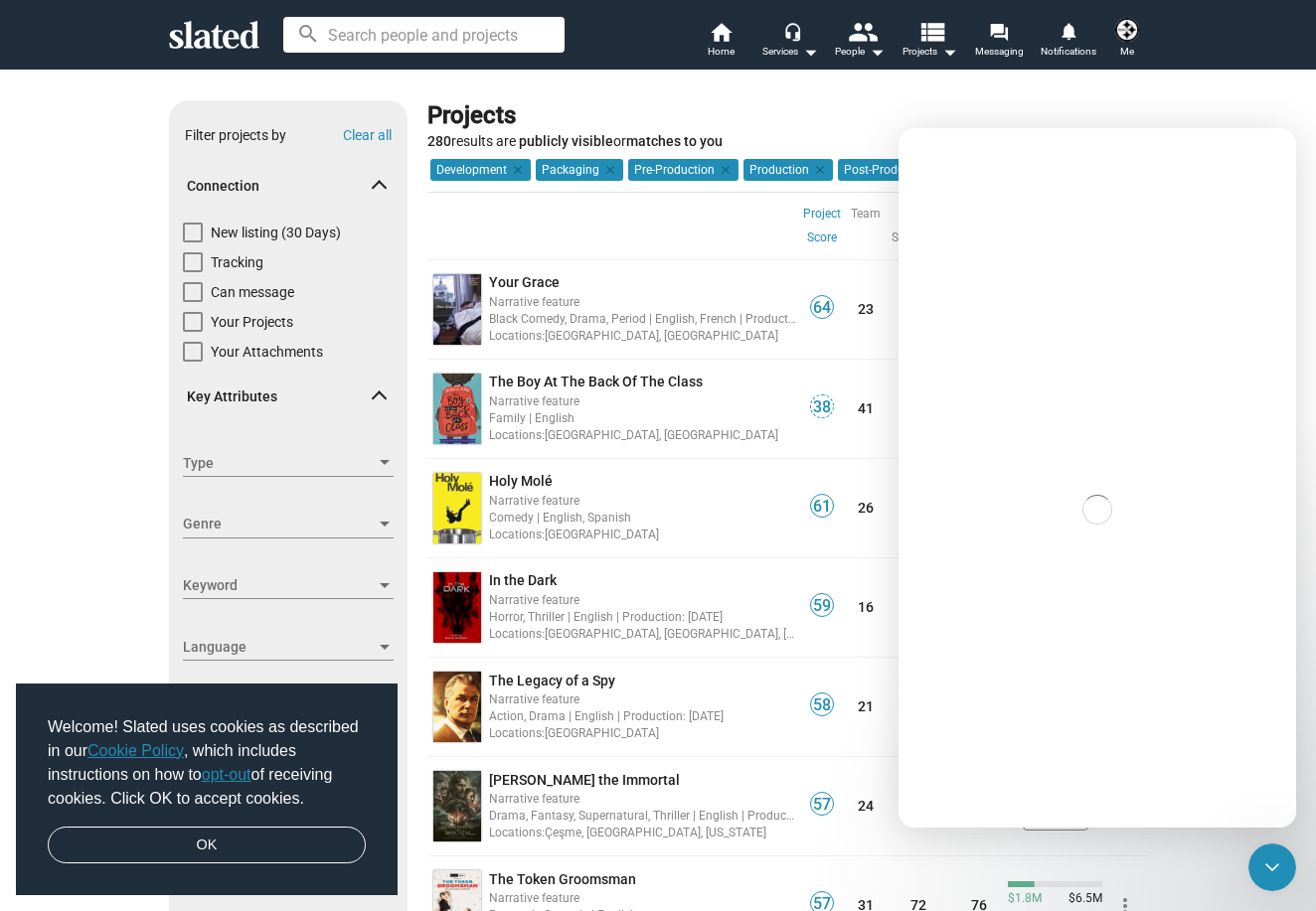scroll, scrollTop: 0, scrollLeft: 0, axis: both 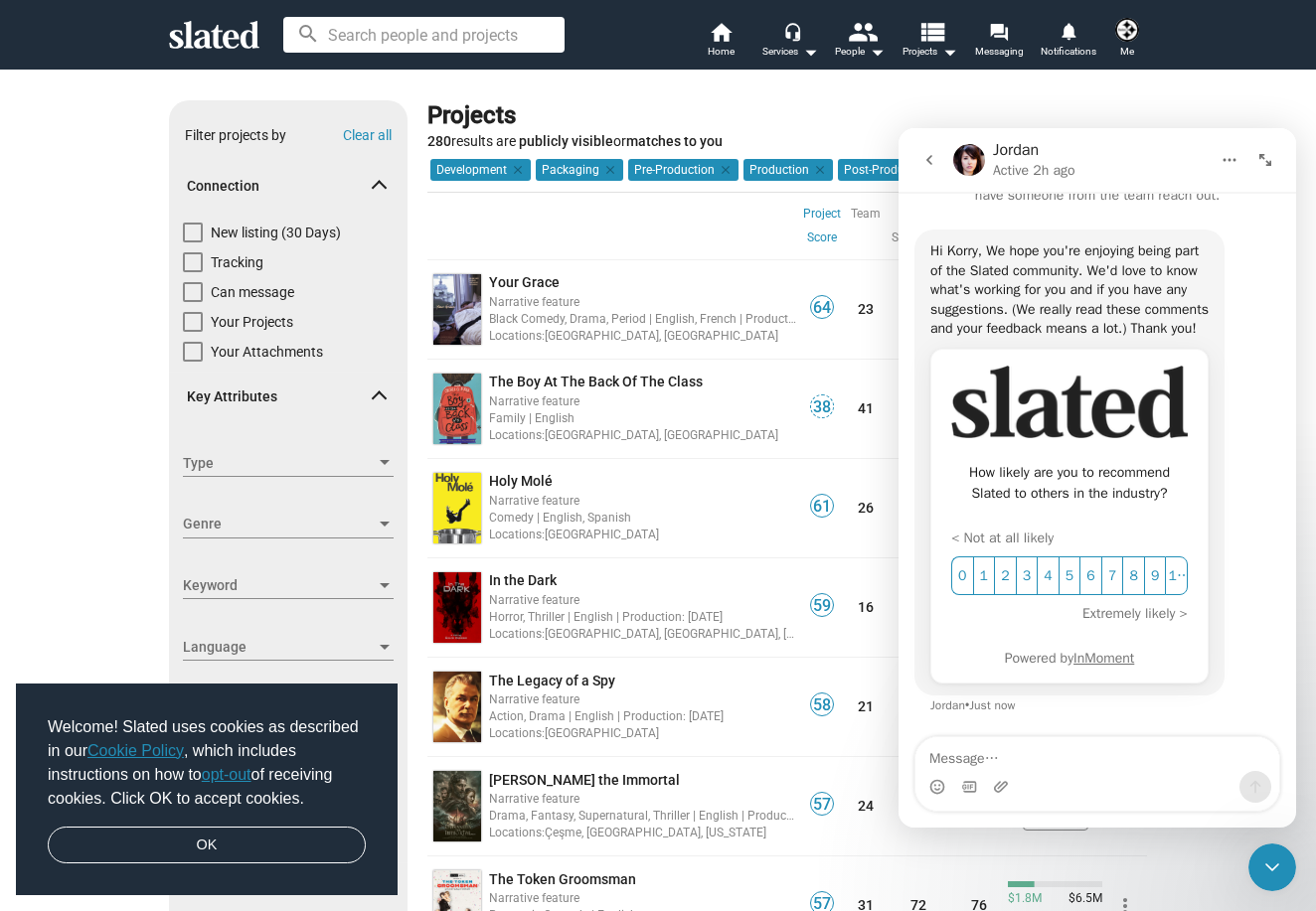 click 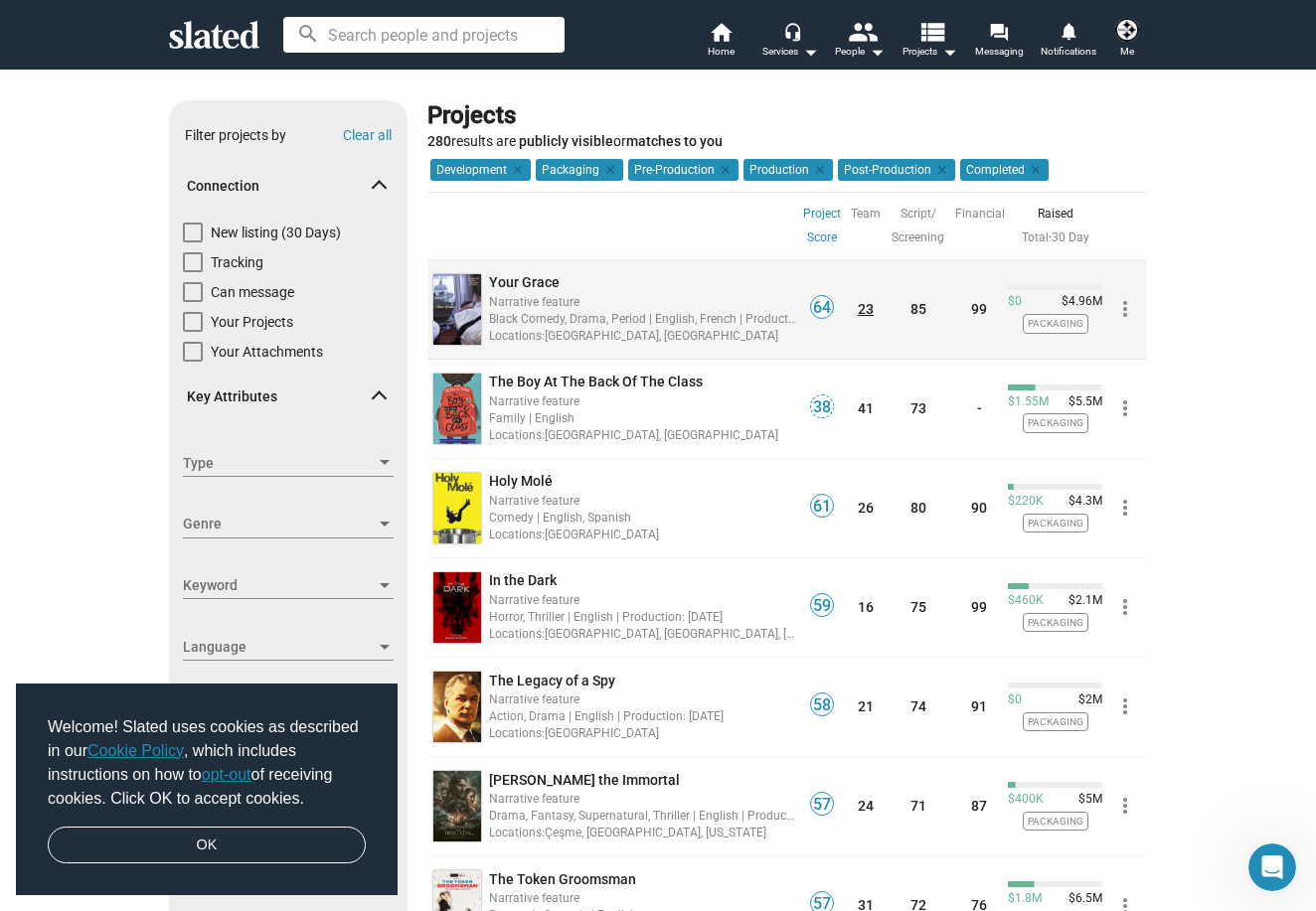 click on "23" 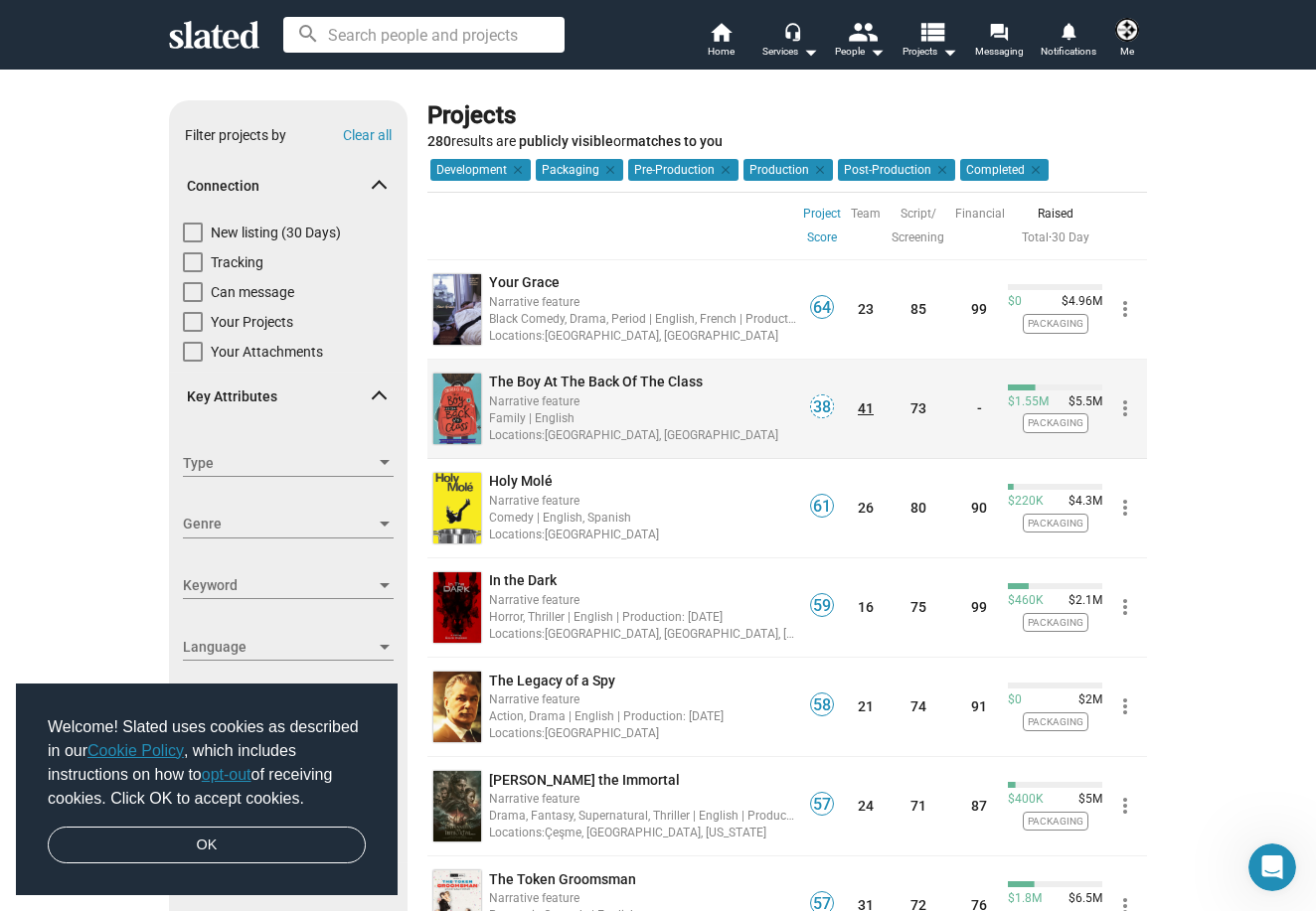 click on "41" 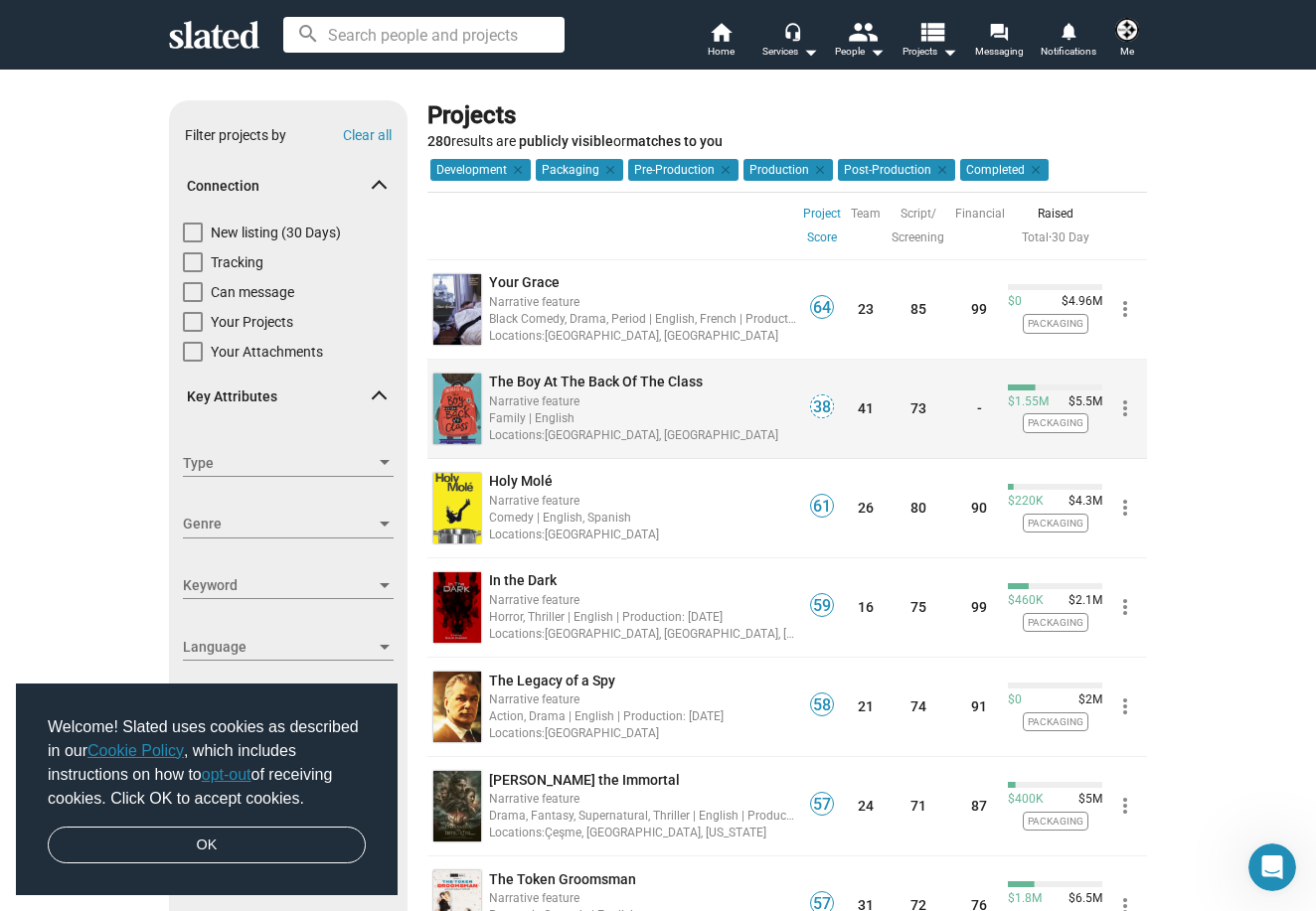 scroll, scrollTop: 0, scrollLeft: 0, axis: both 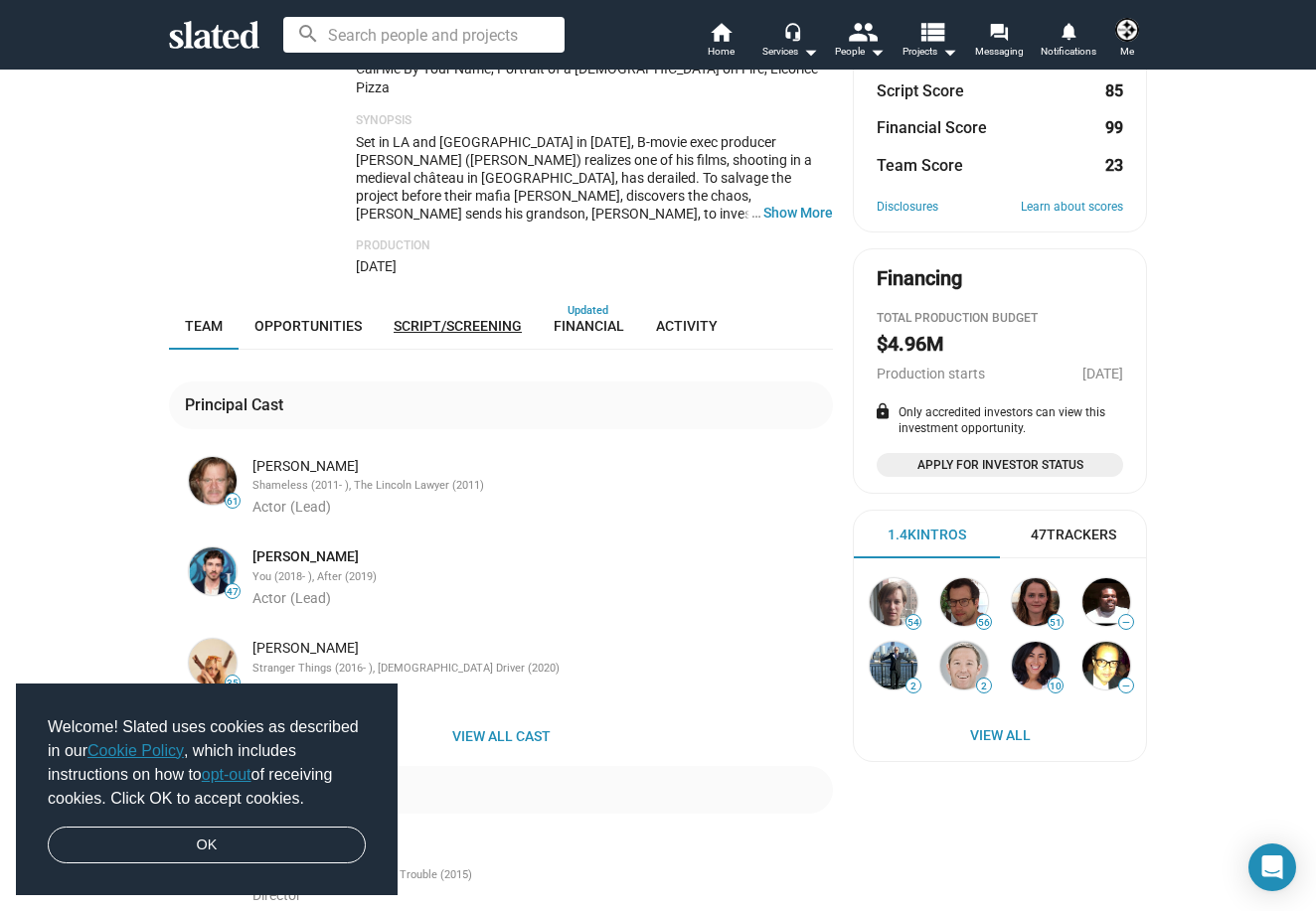 click on "Script/Screening" at bounding box center [457, 326] 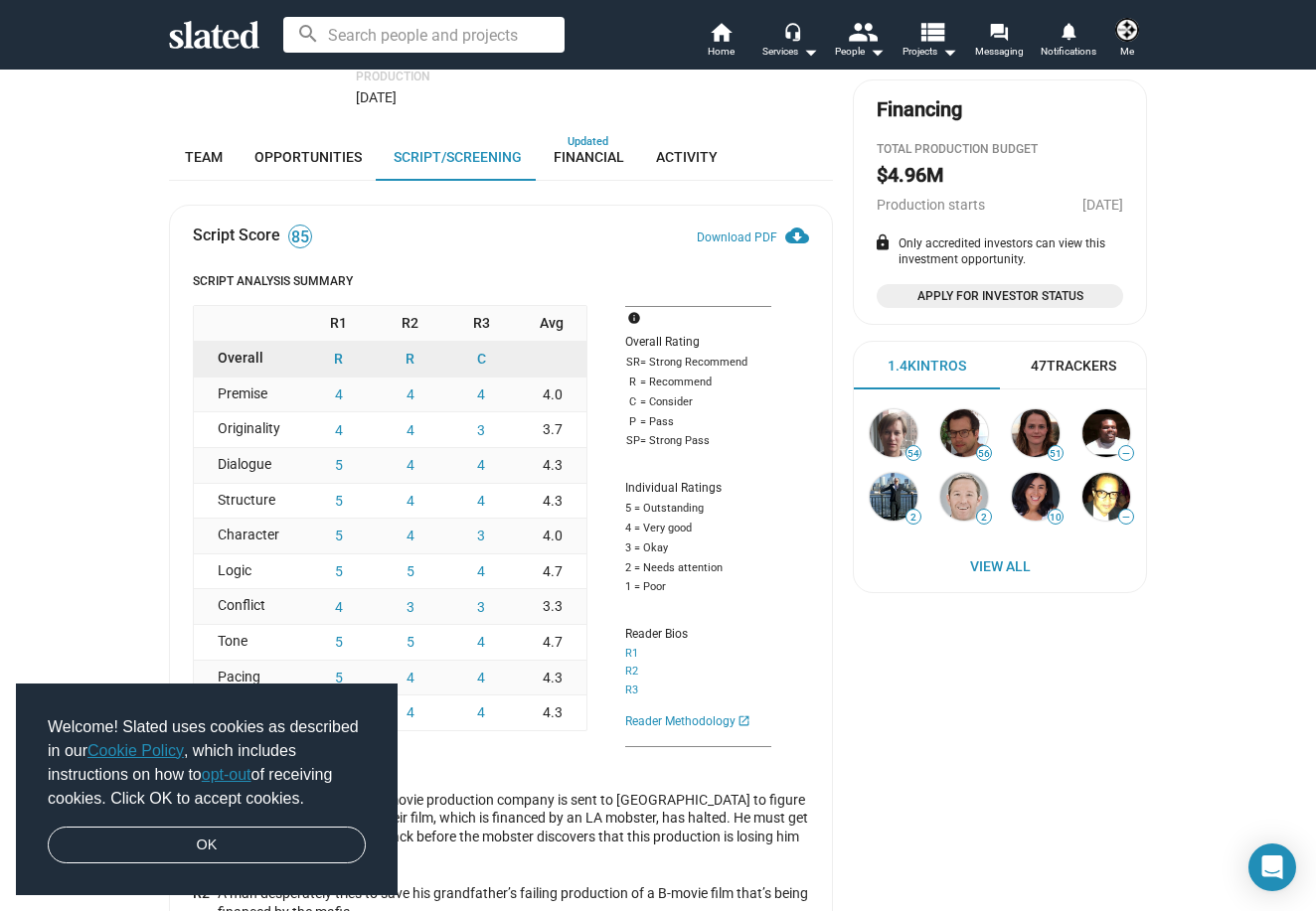 scroll, scrollTop: 528, scrollLeft: 0, axis: vertical 